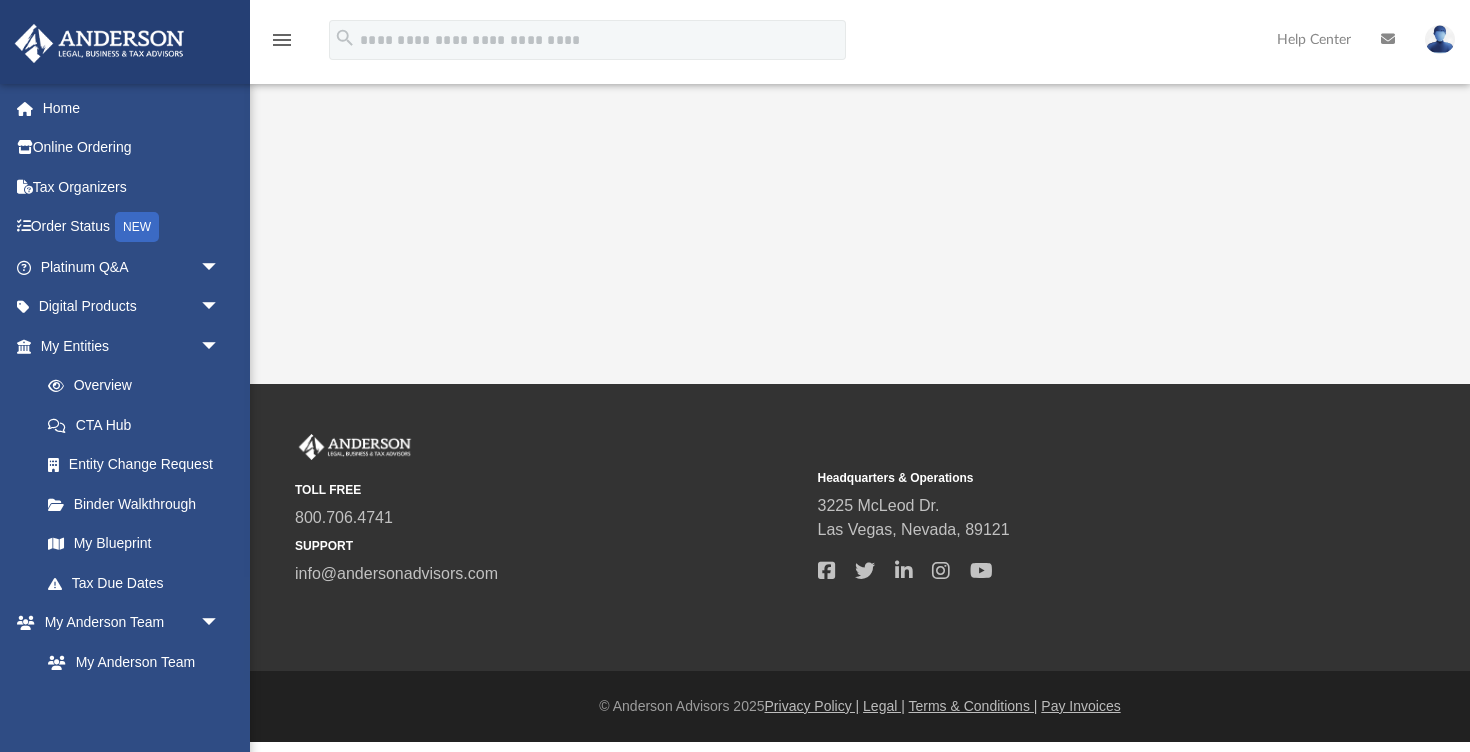 scroll, scrollTop: 0, scrollLeft: 0, axis: both 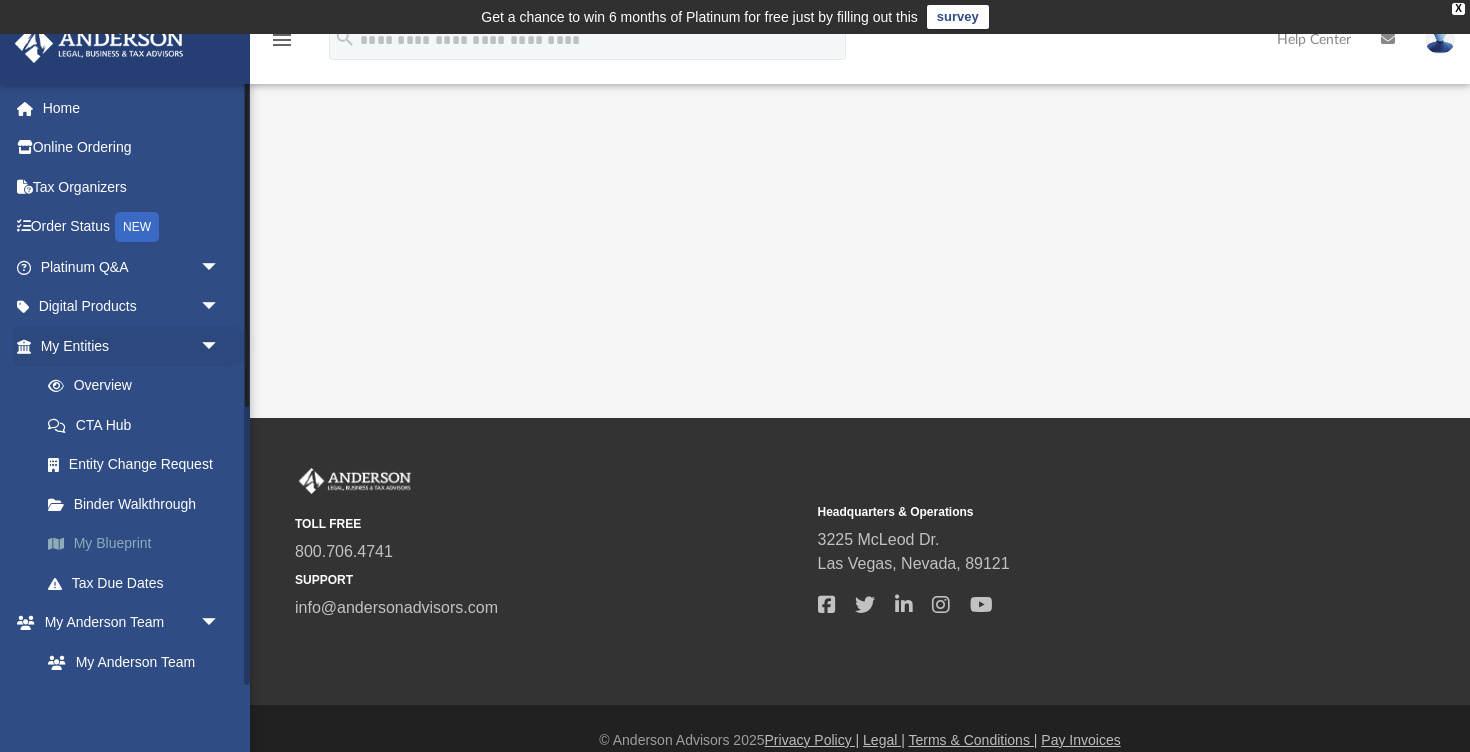 click on "My Blueprint" at bounding box center [139, 544] 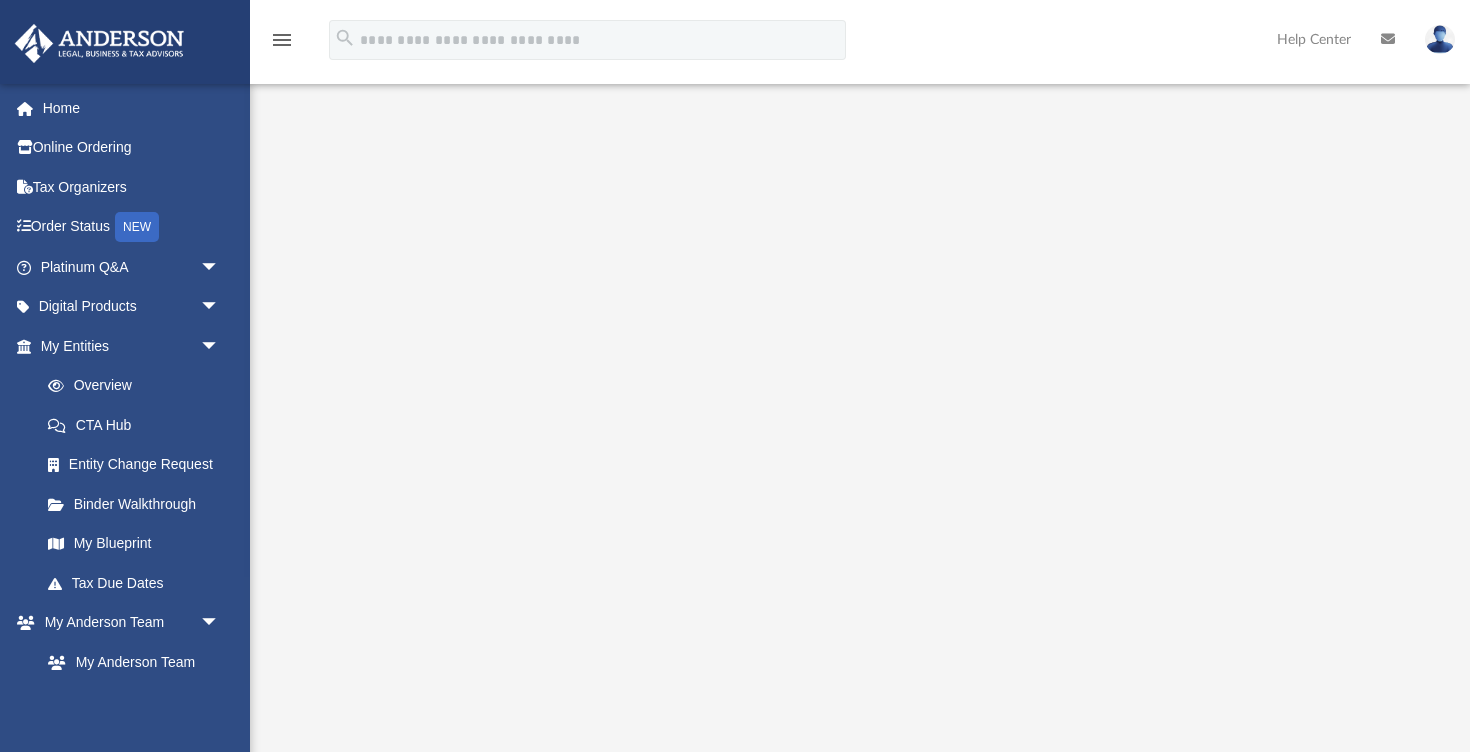 scroll, scrollTop: 60, scrollLeft: 0, axis: vertical 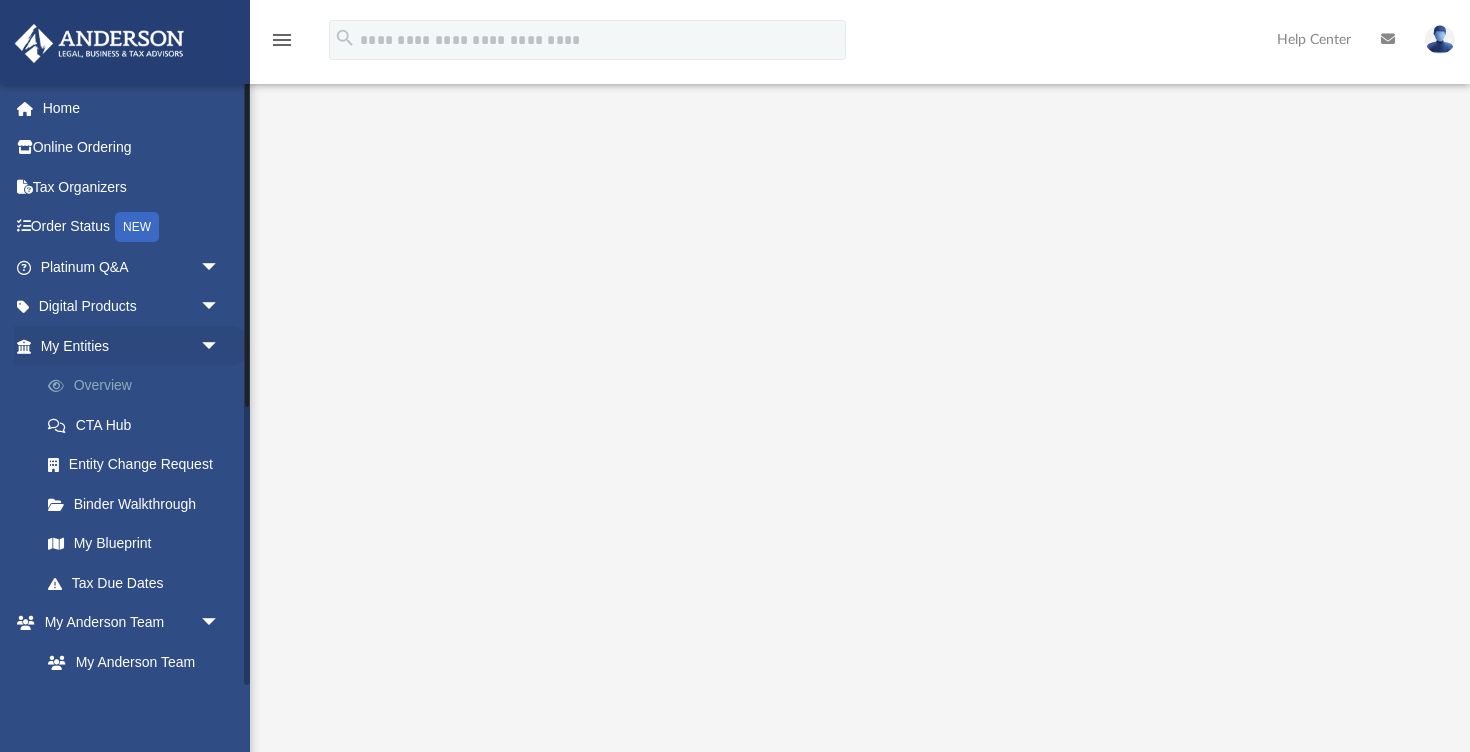 click on "Overview" at bounding box center [139, 386] 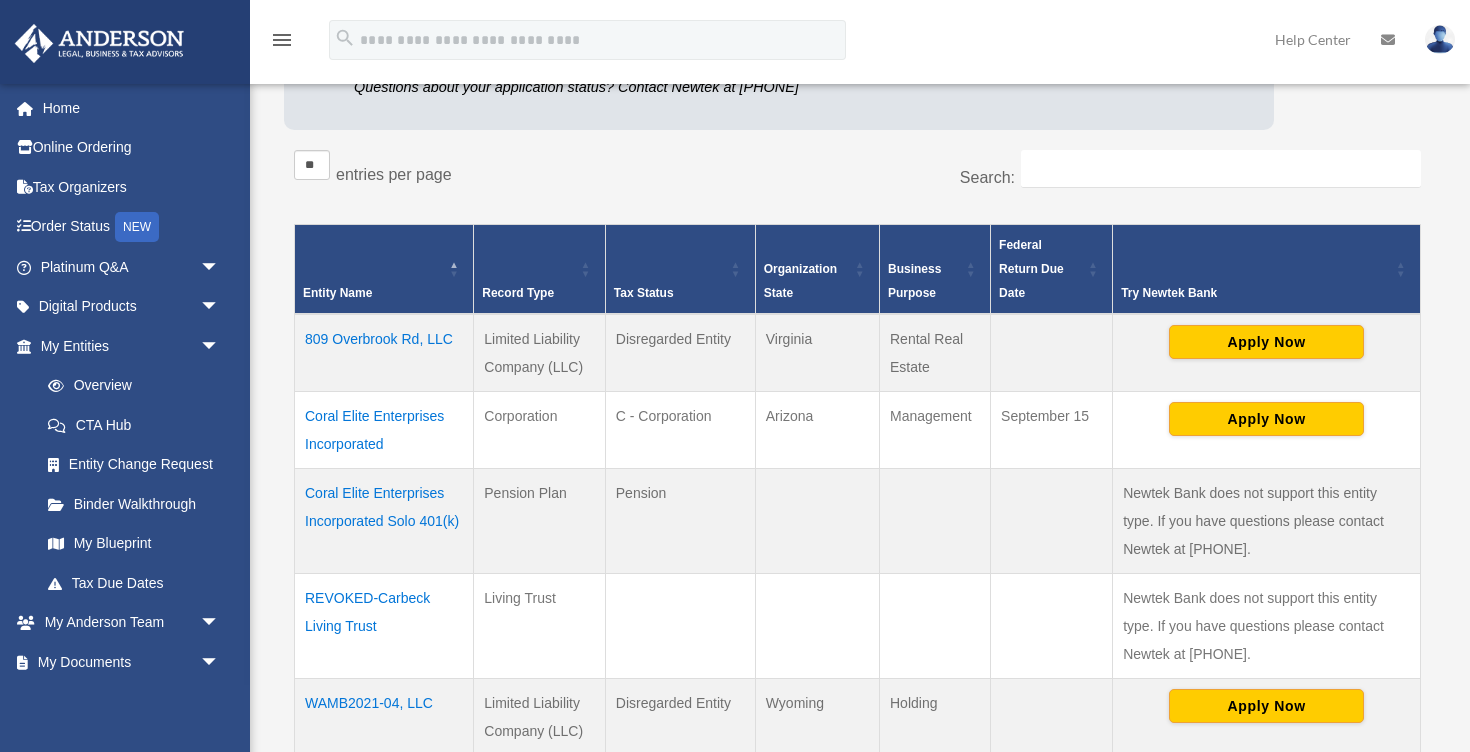 scroll, scrollTop: 312, scrollLeft: 0, axis: vertical 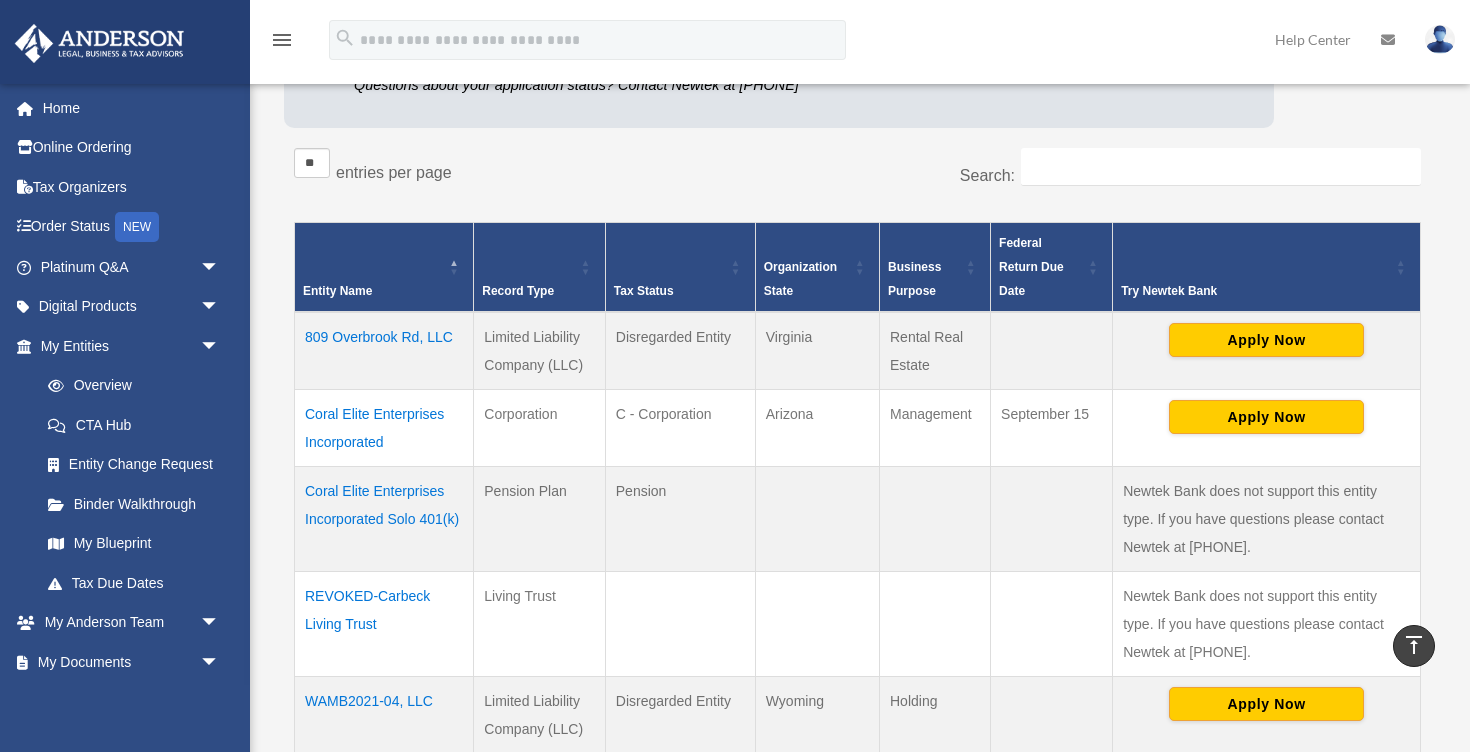 click on "809 Overbrook Rd, LLC" at bounding box center [384, 351] 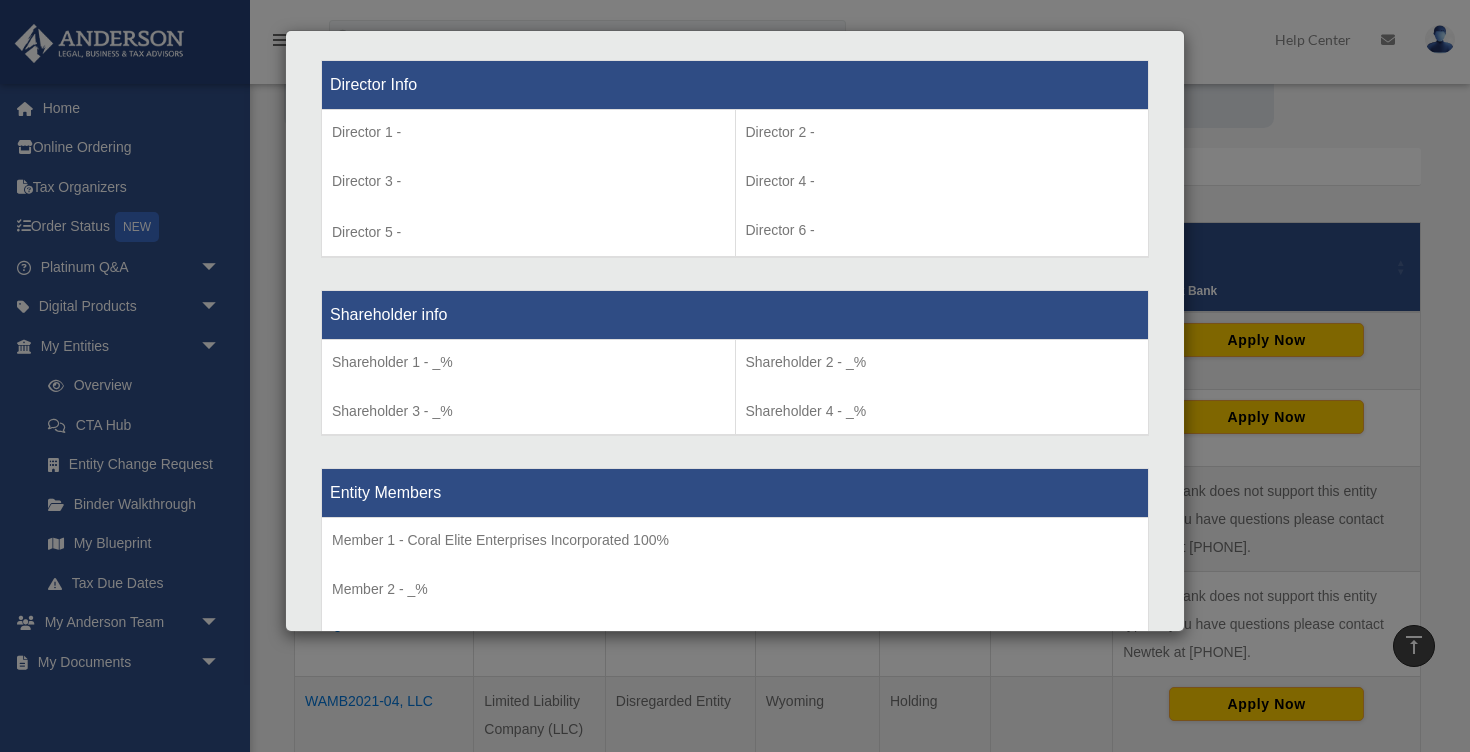 scroll, scrollTop: 1485, scrollLeft: 0, axis: vertical 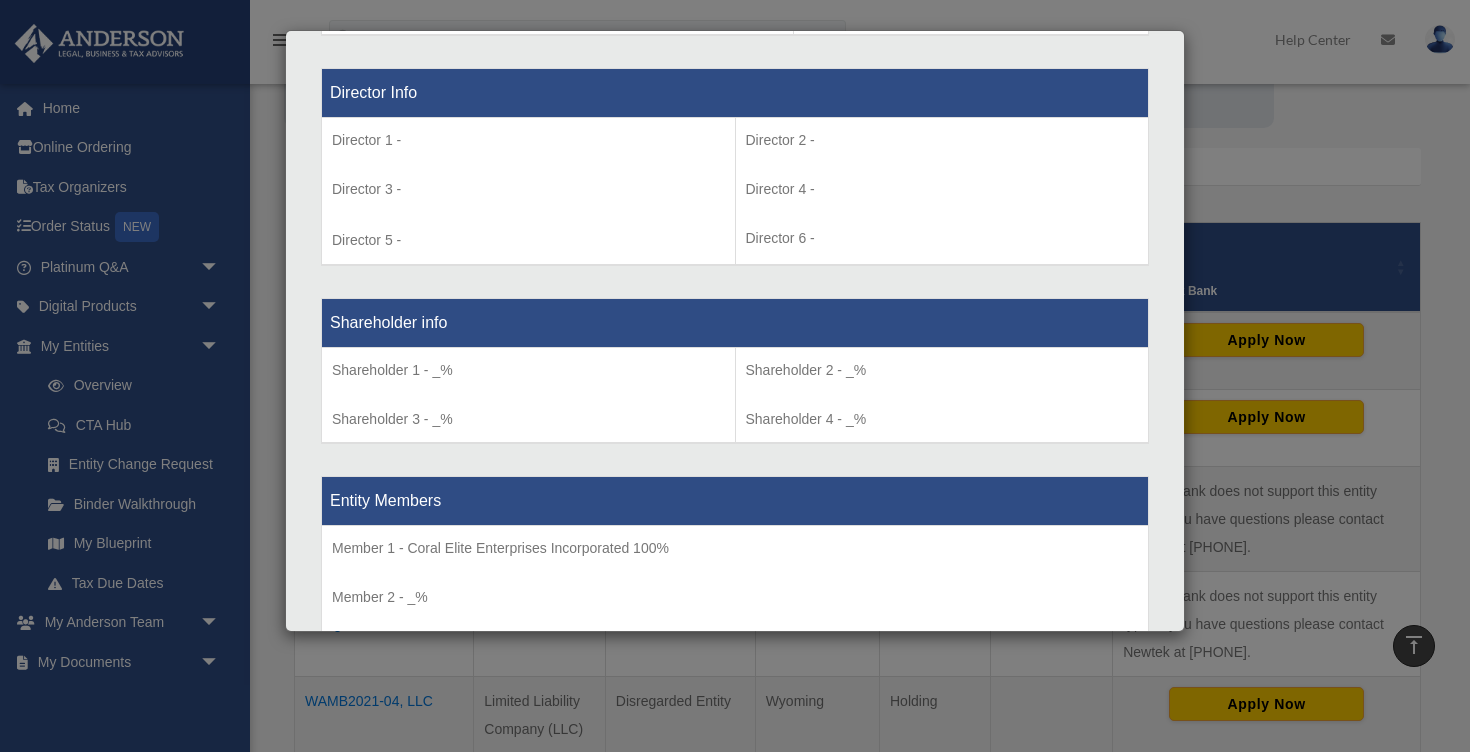 click on "Shareholder 1 -  _%" at bounding box center (528, 370) 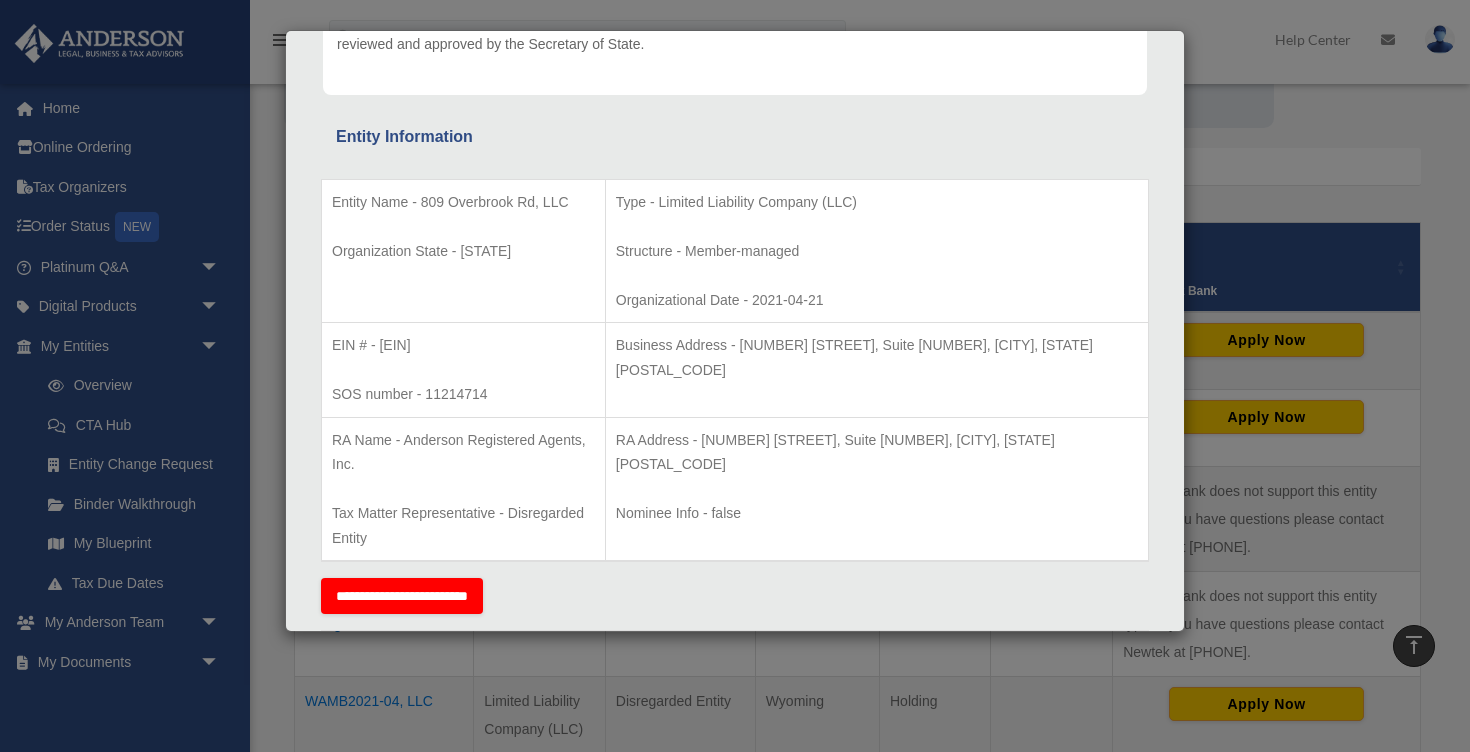 scroll, scrollTop: 0, scrollLeft: 0, axis: both 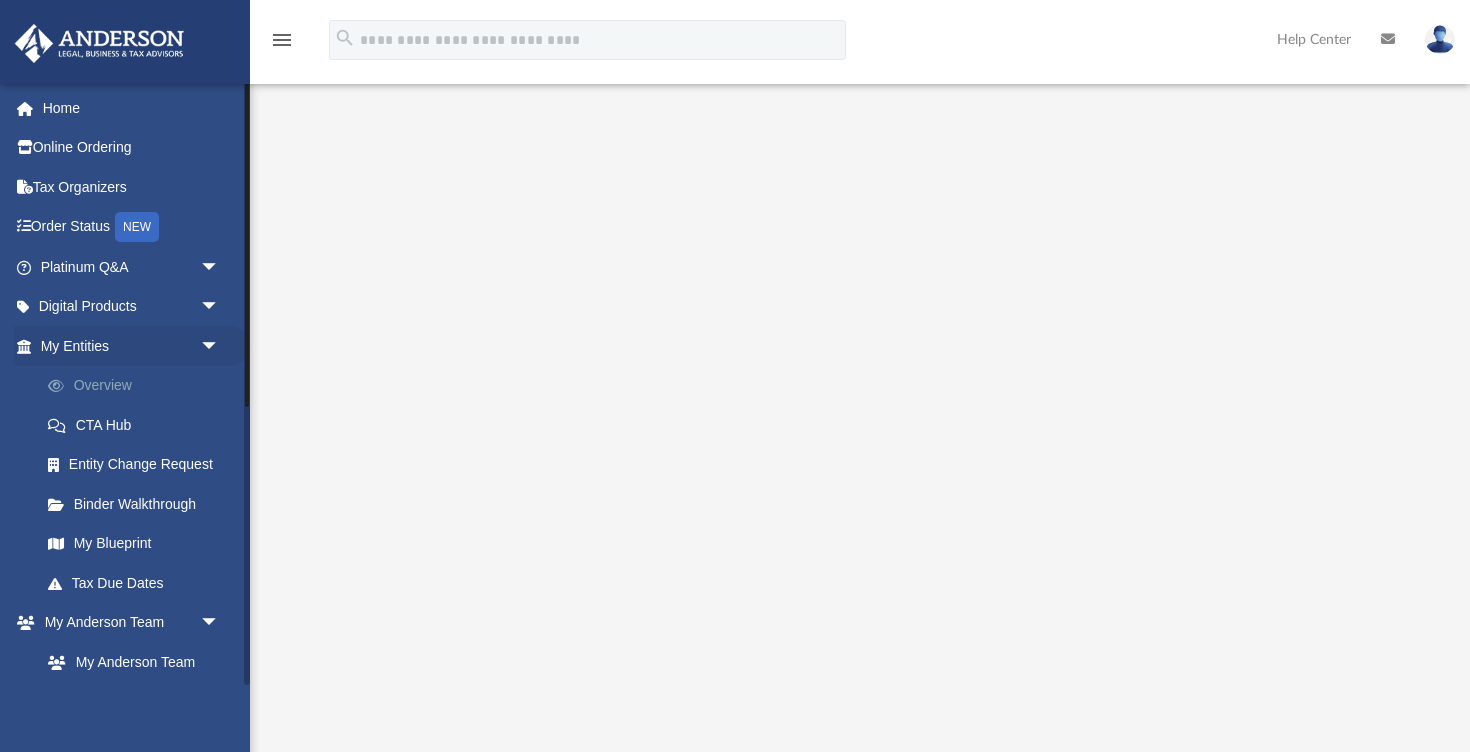 click on "Overview" at bounding box center (139, 386) 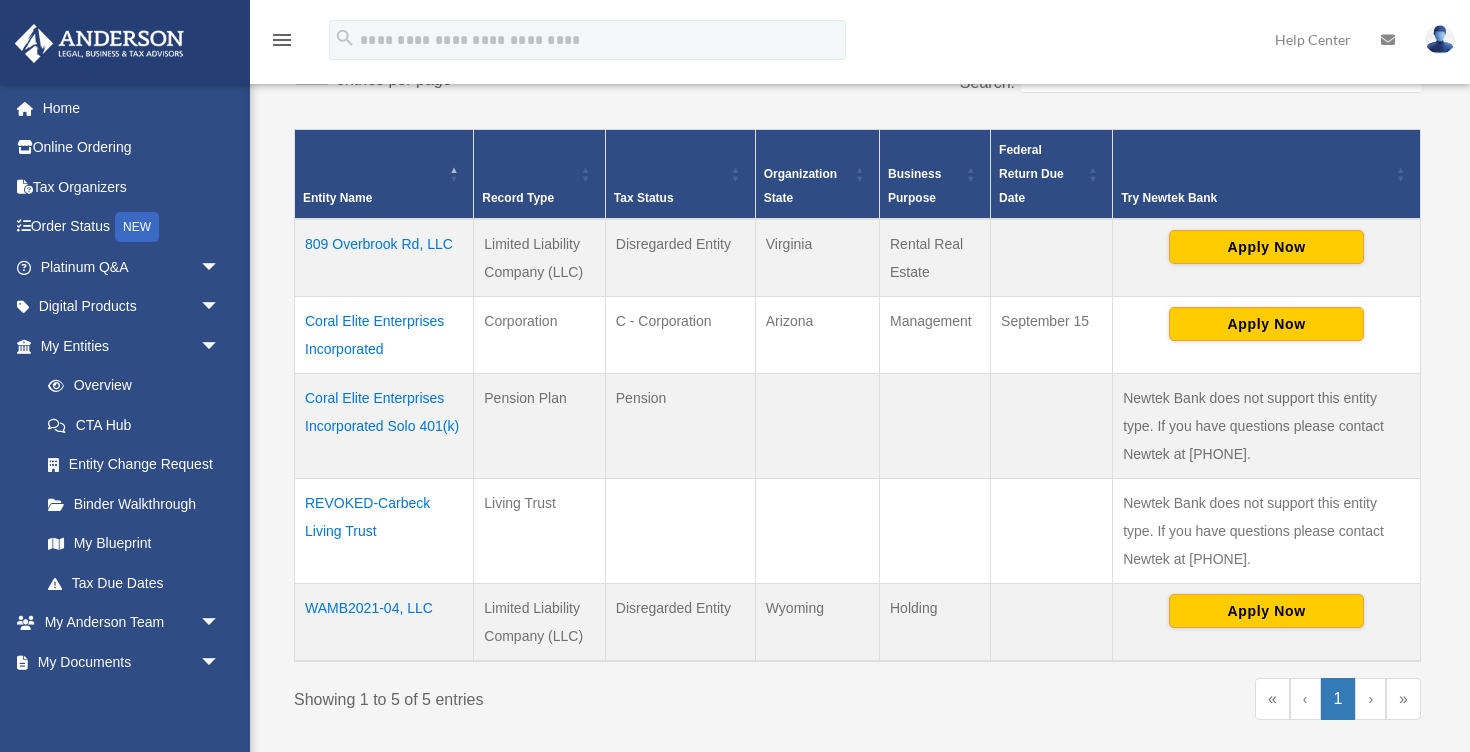 scroll, scrollTop: 455, scrollLeft: 0, axis: vertical 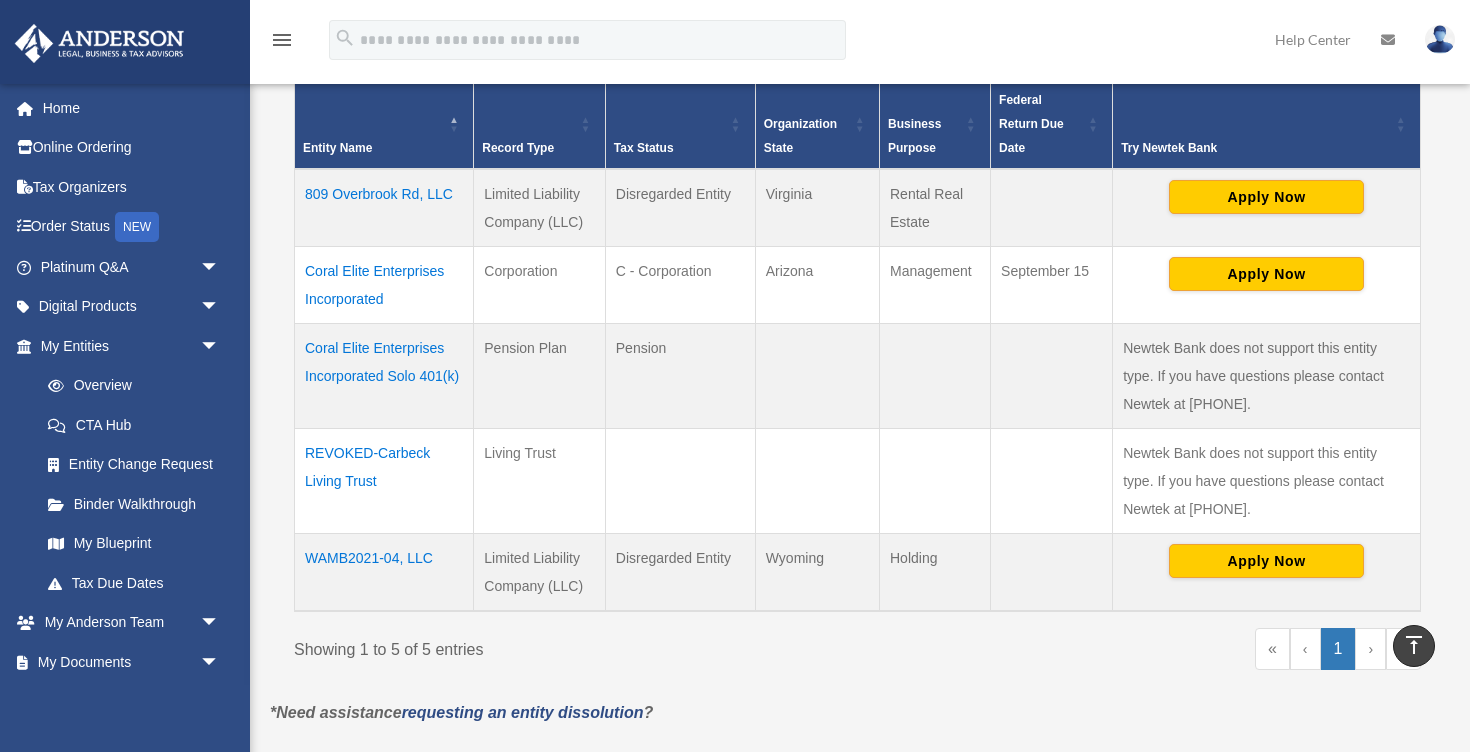 click on "WAMB2021-04, LLC" at bounding box center (384, 572) 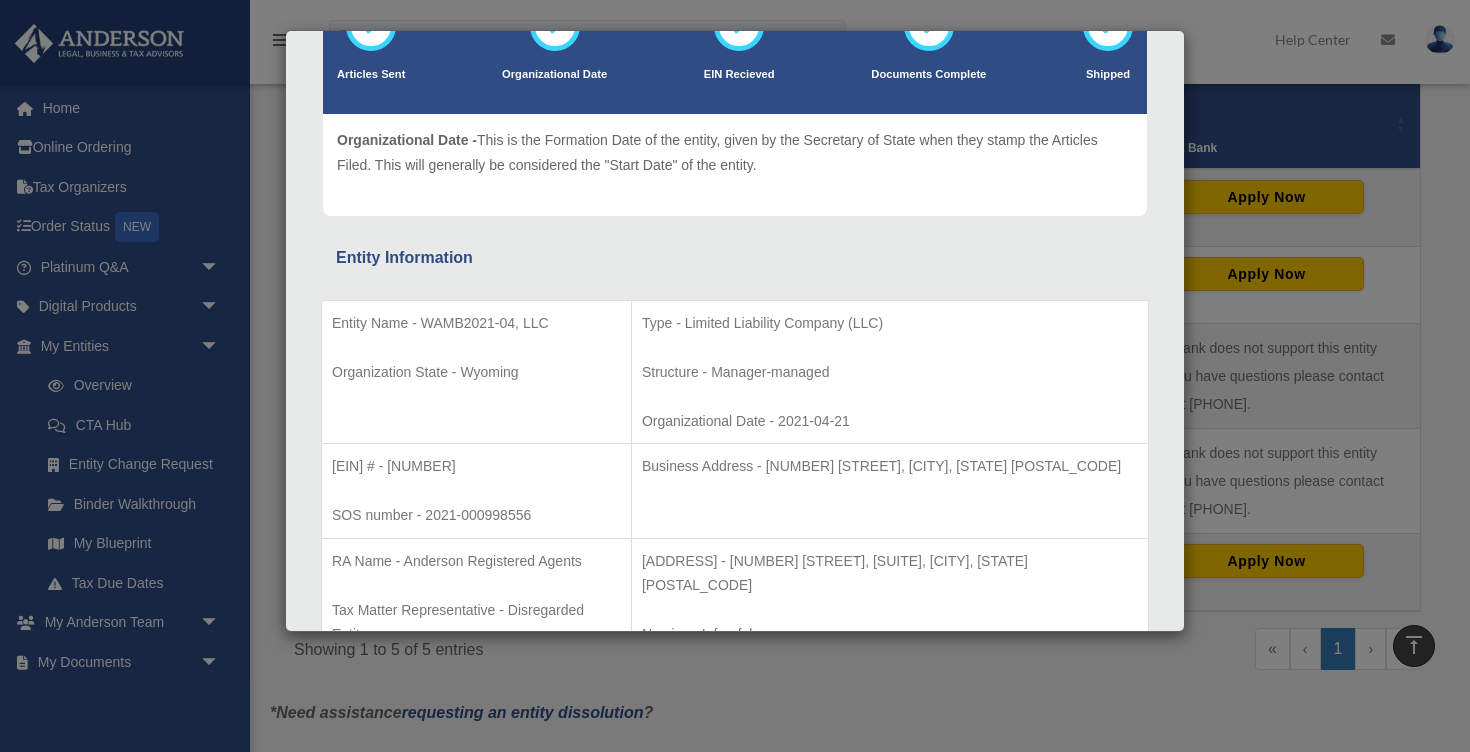 scroll, scrollTop: 0, scrollLeft: 0, axis: both 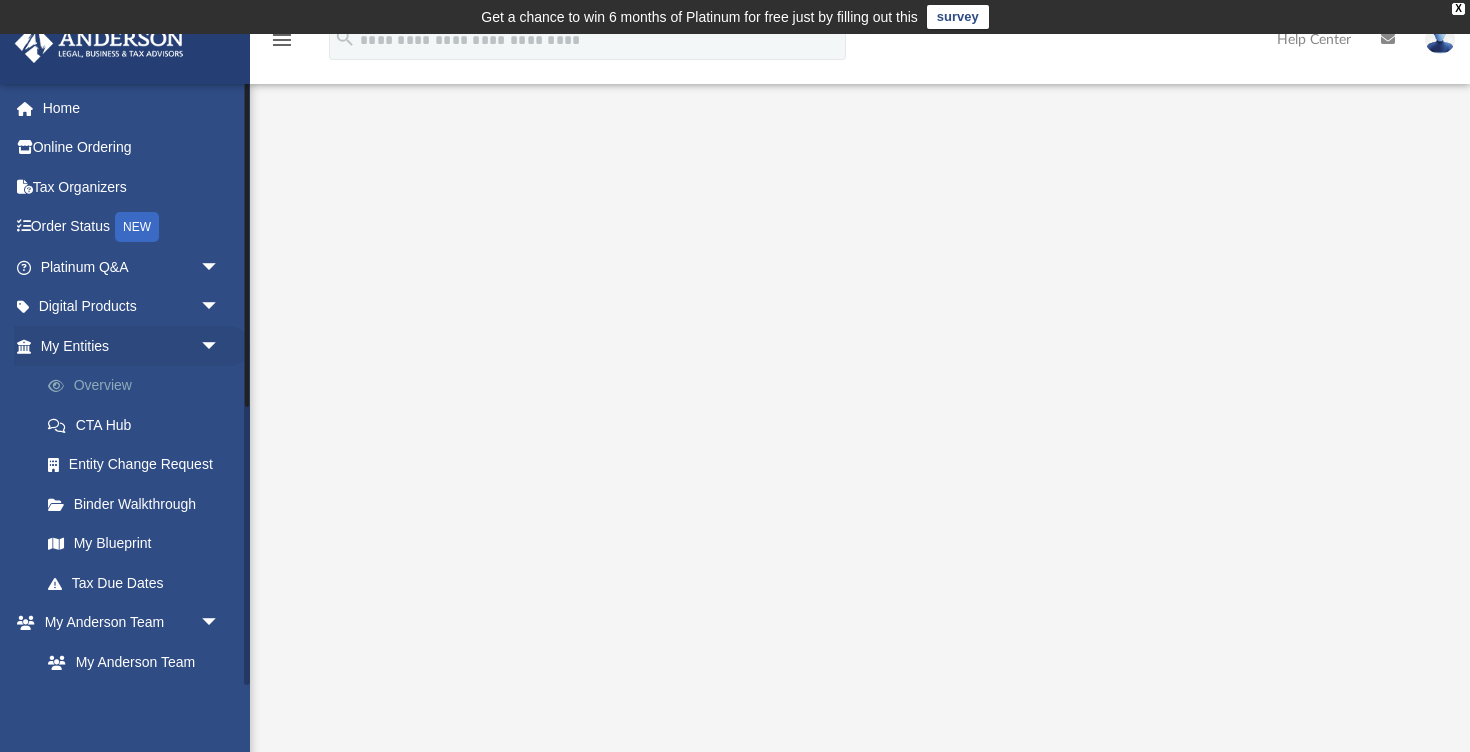 click on "Overview" at bounding box center (139, 386) 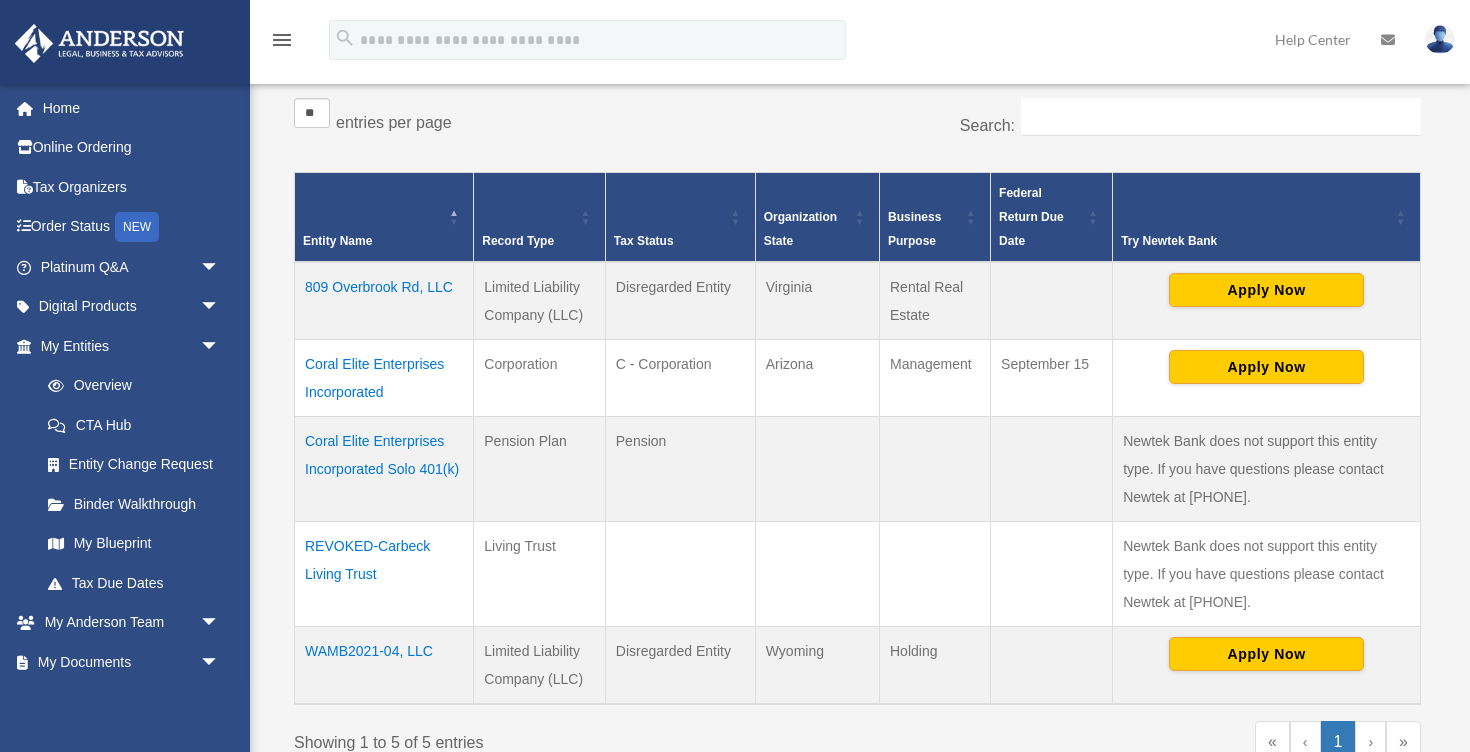 scroll, scrollTop: 379, scrollLeft: 0, axis: vertical 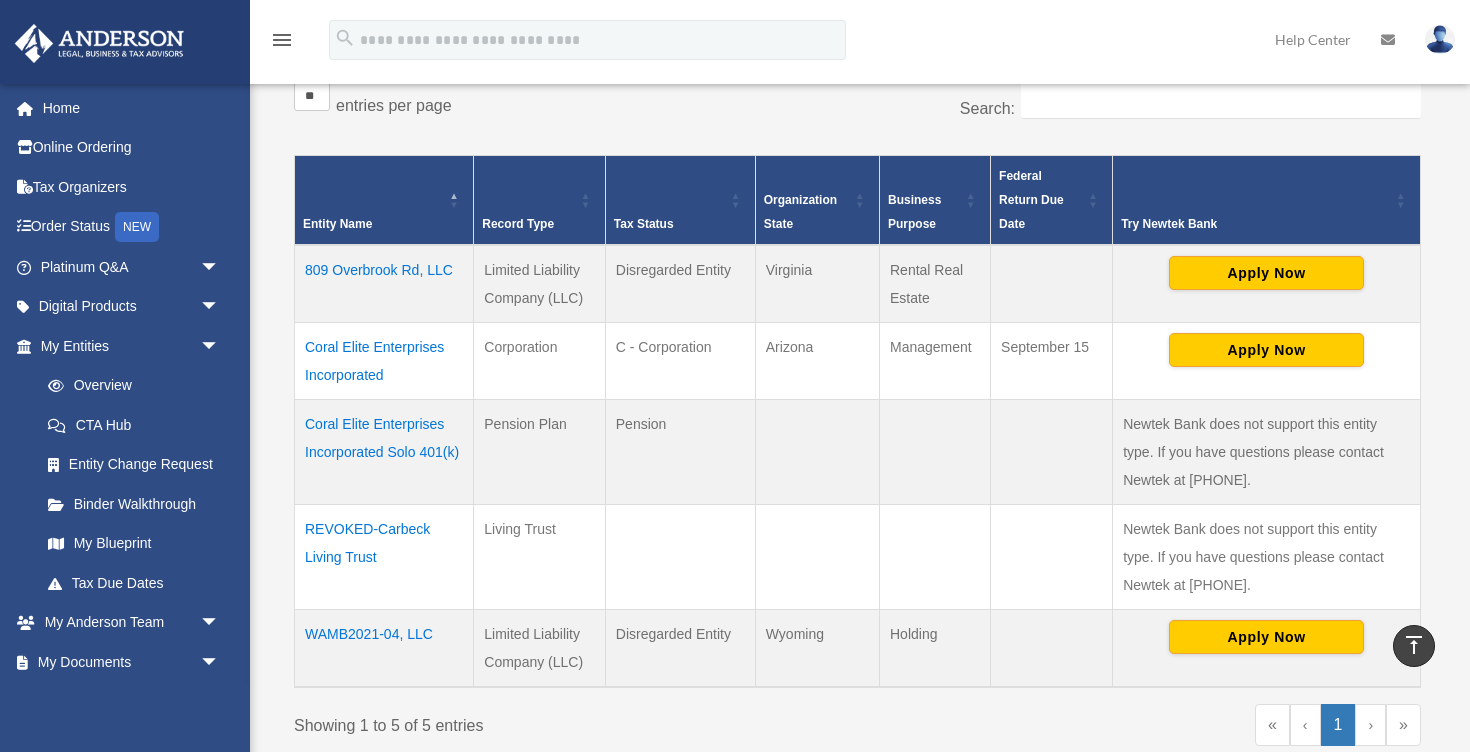 click on "809 Overbrook Rd, LLC" at bounding box center (384, 284) 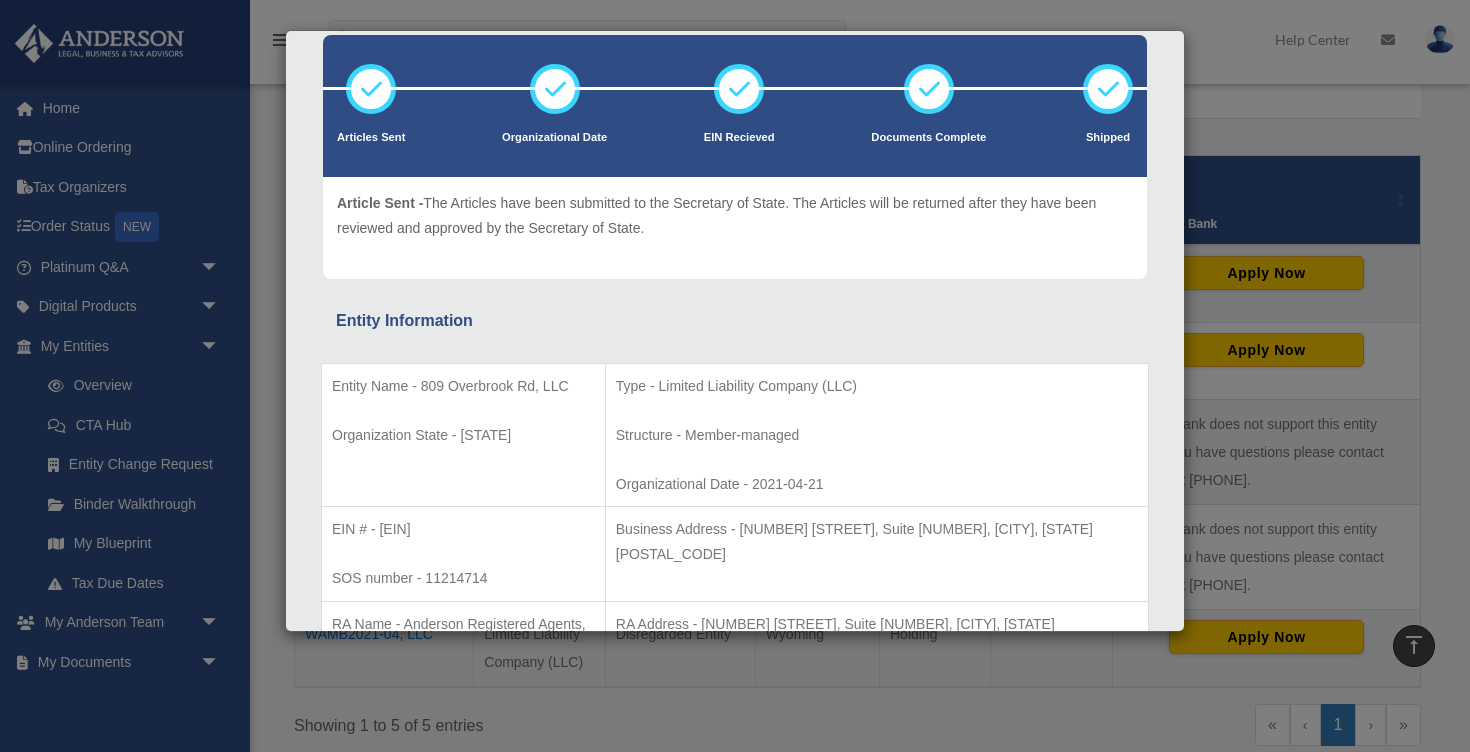 scroll, scrollTop: 0, scrollLeft: 0, axis: both 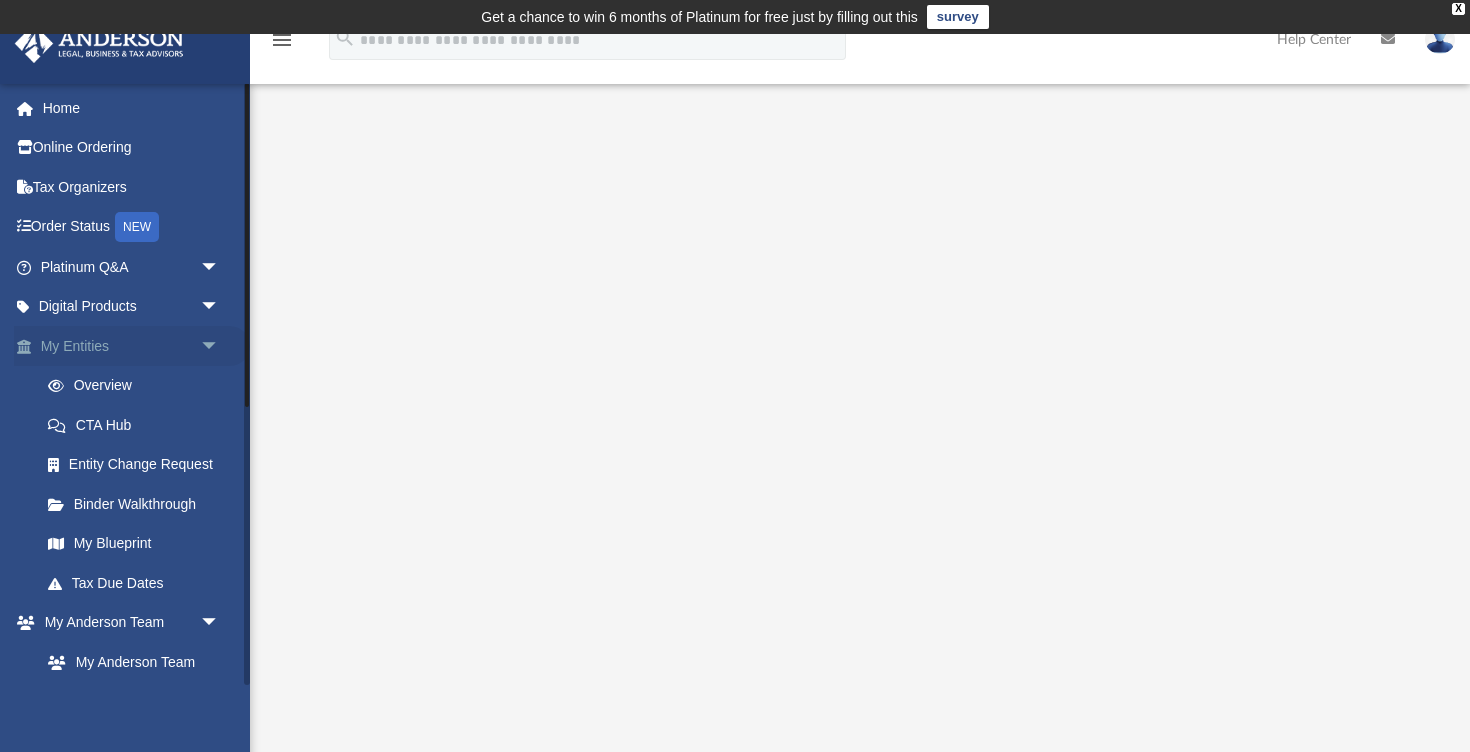 click on "My Entities arrow_drop_down" at bounding box center (132, 346) 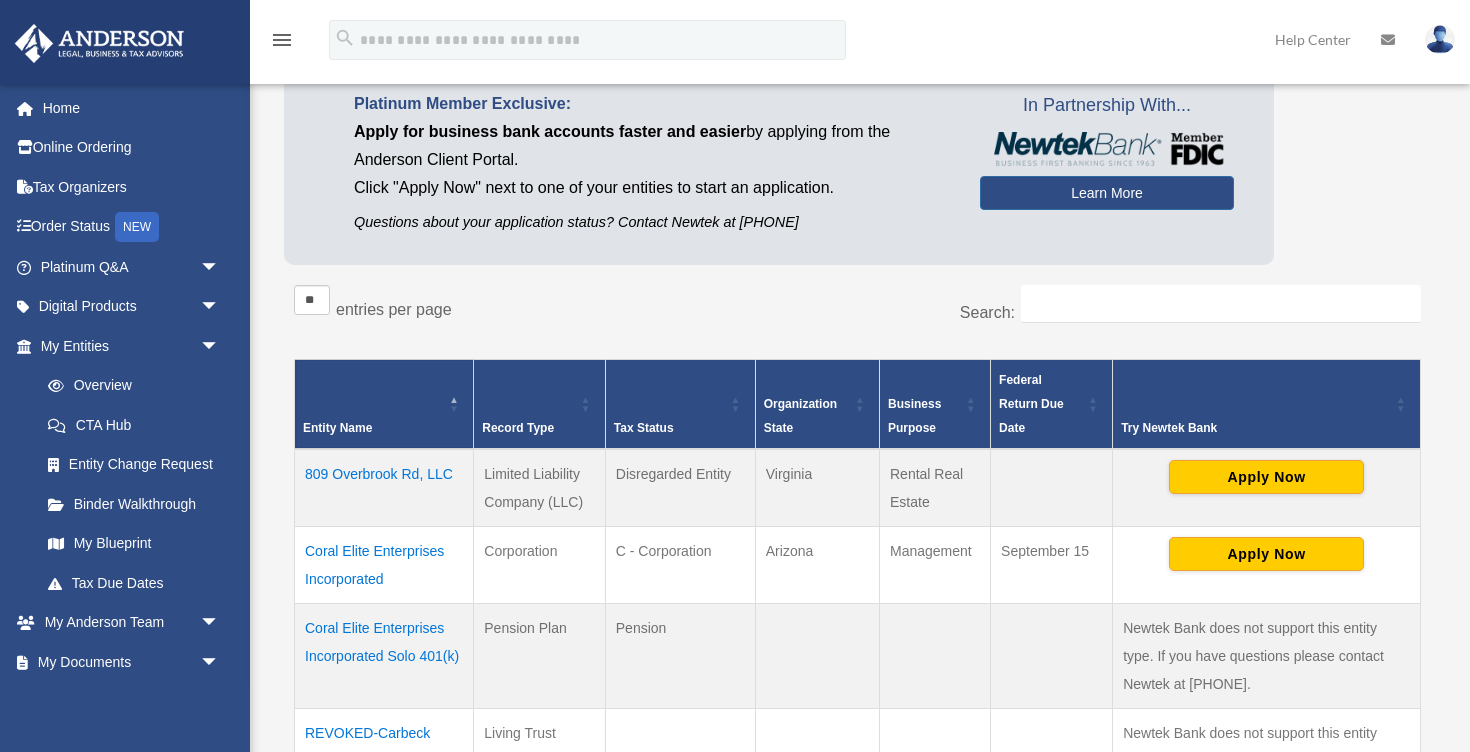 scroll, scrollTop: 312, scrollLeft: 0, axis: vertical 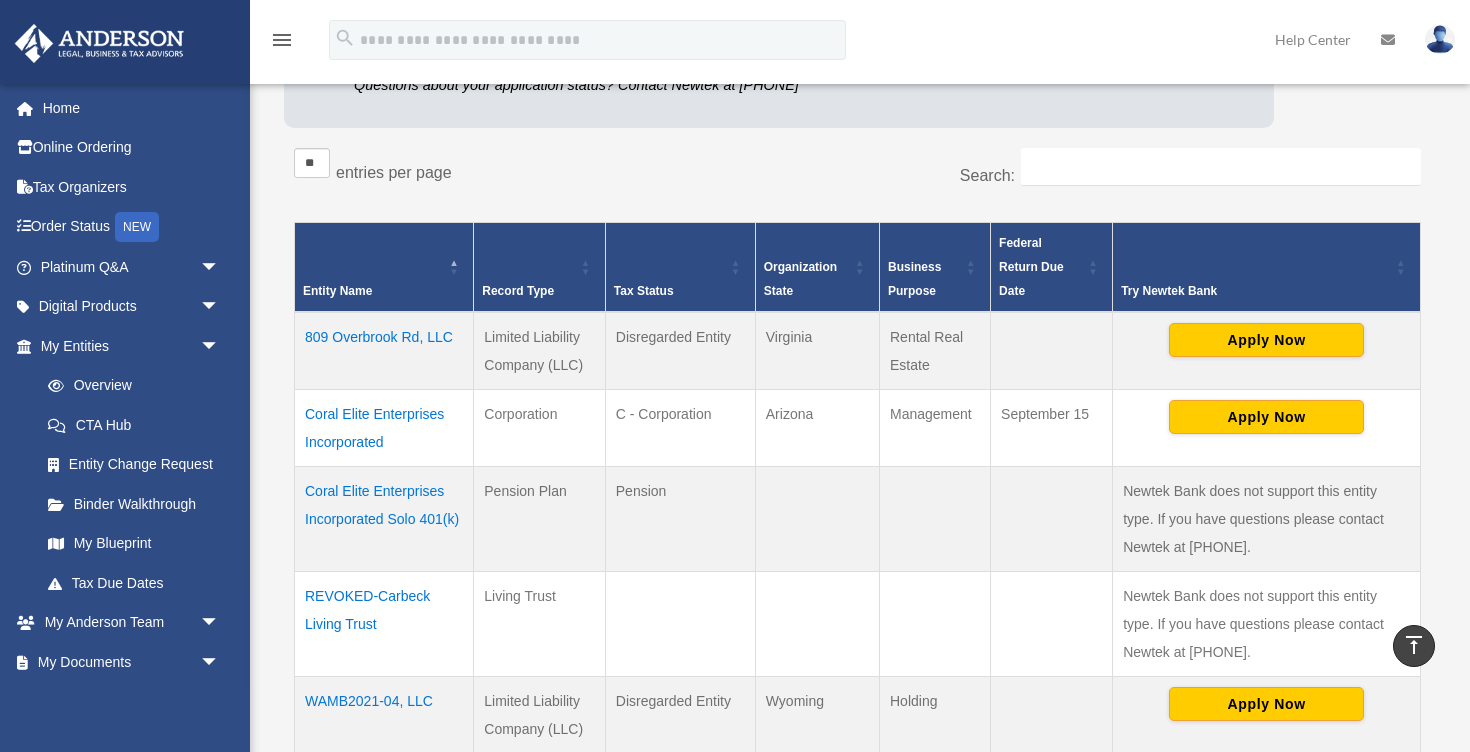 click on "Coral Elite Enterprises Incorporated" at bounding box center [384, 427] 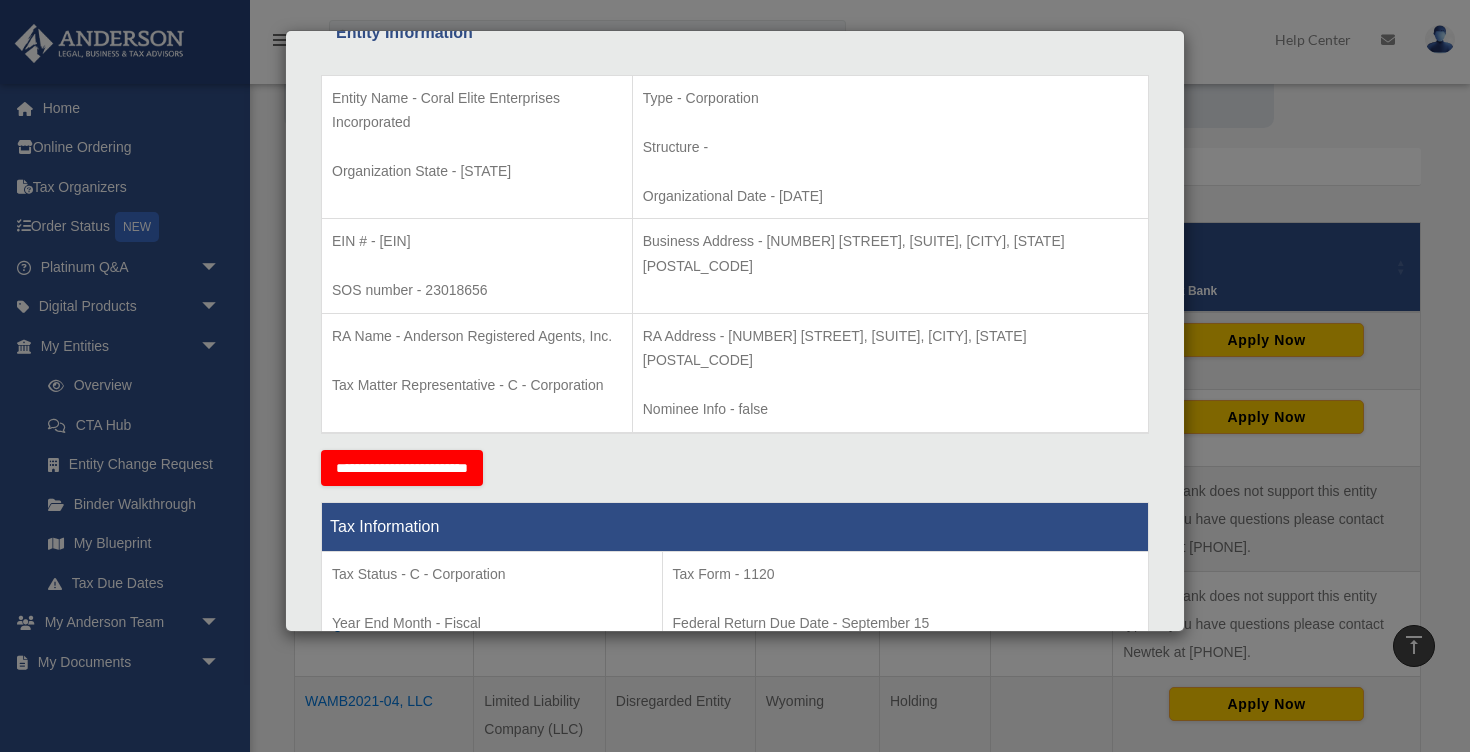 scroll, scrollTop: 0, scrollLeft: 0, axis: both 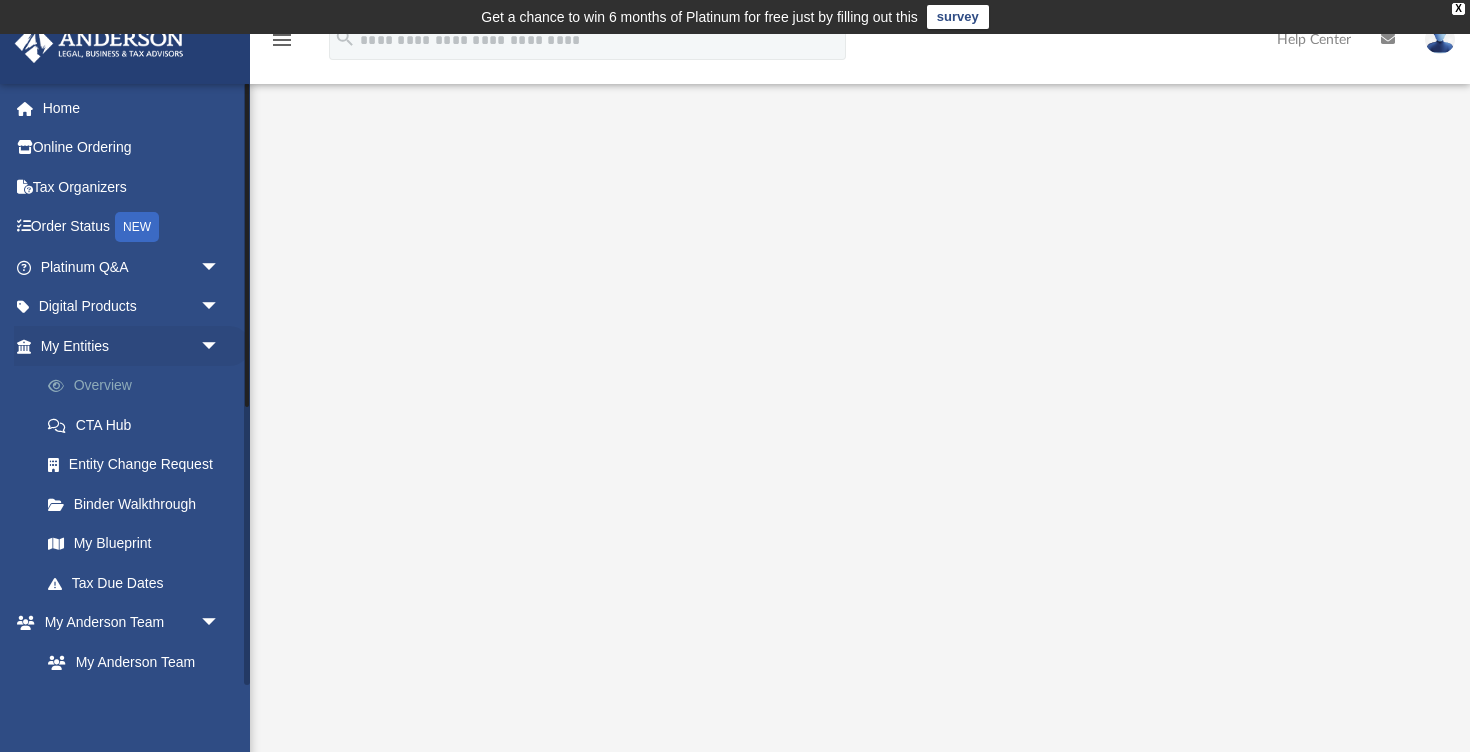 click on "Overview" at bounding box center [139, 386] 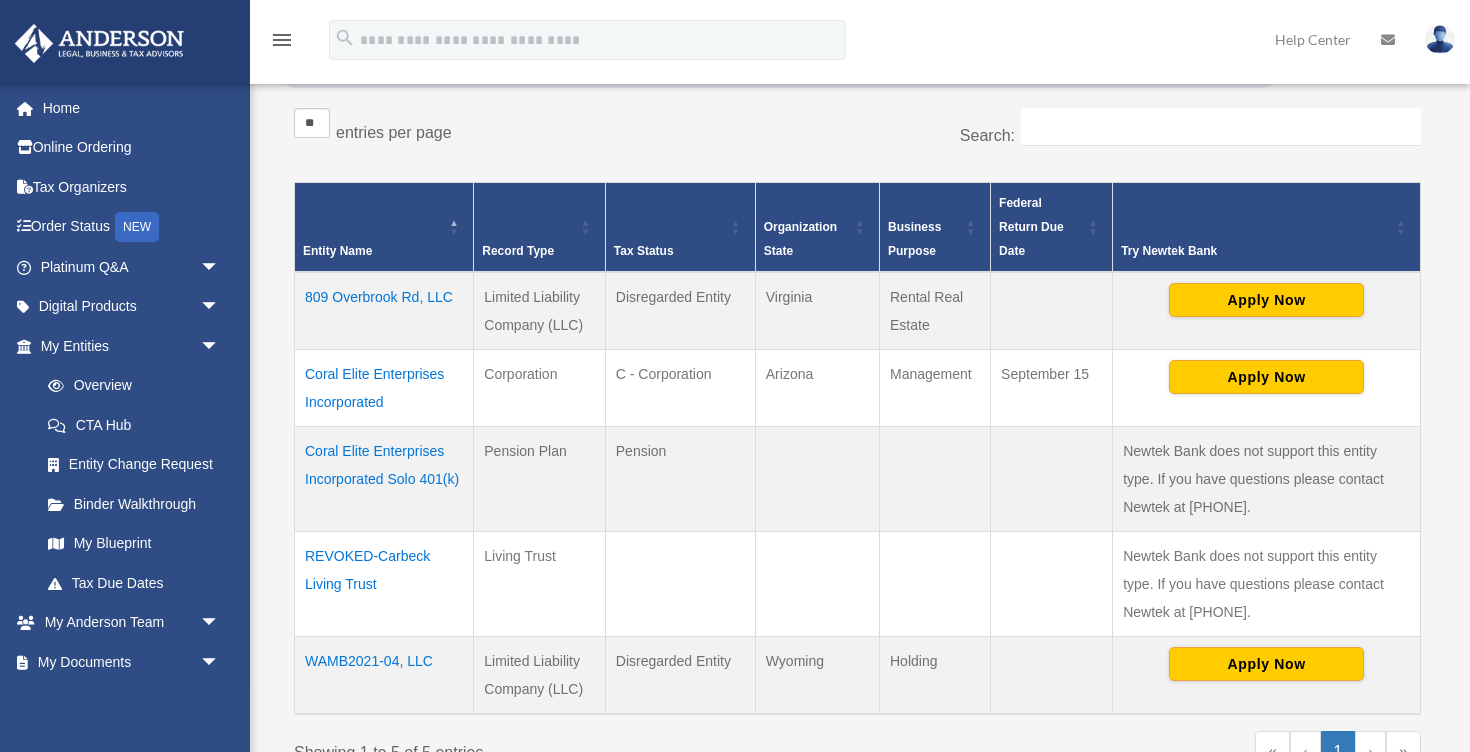 scroll, scrollTop: 383, scrollLeft: 0, axis: vertical 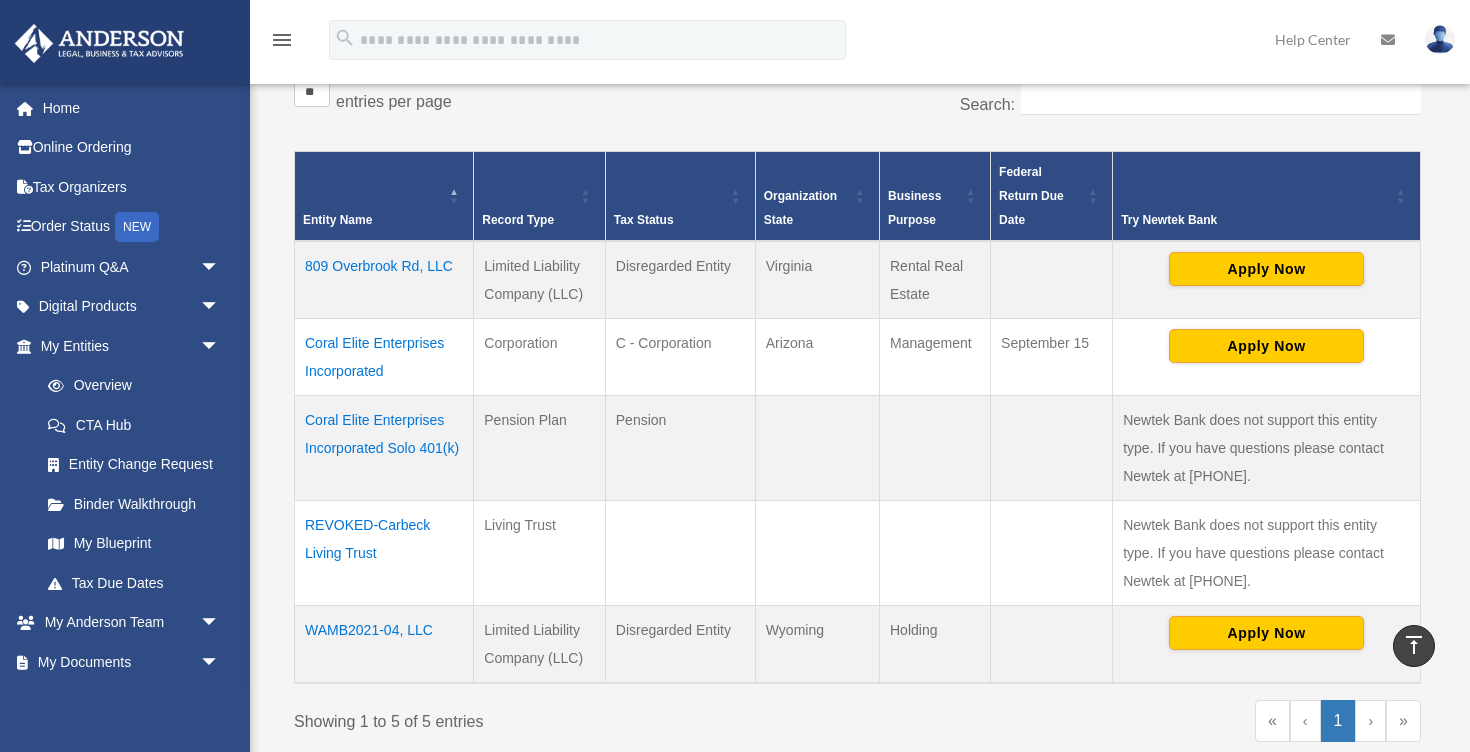 click on "809 Overbrook Rd, LLC" at bounding box center [384, 280] 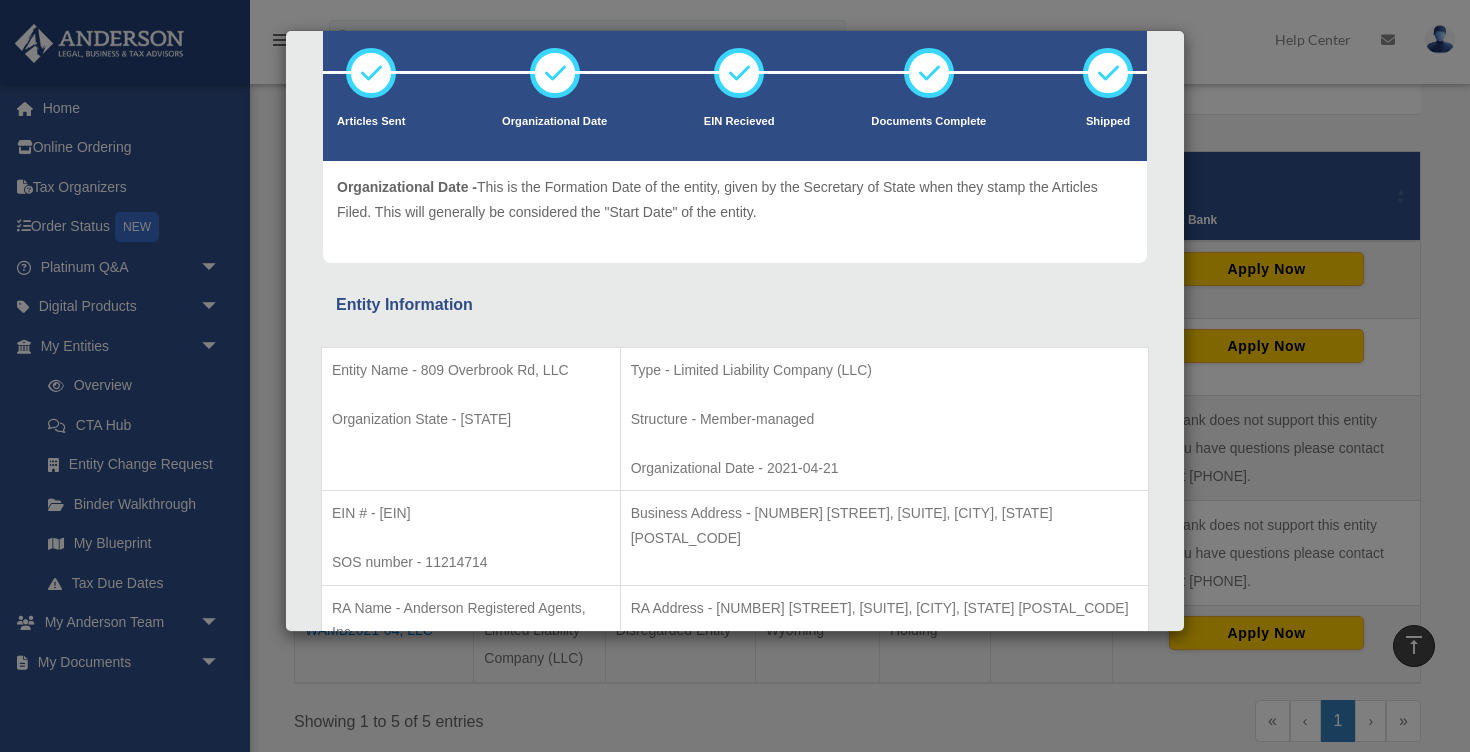 scroll, scrollTop: 0, scrollLeft: 0, axis: both 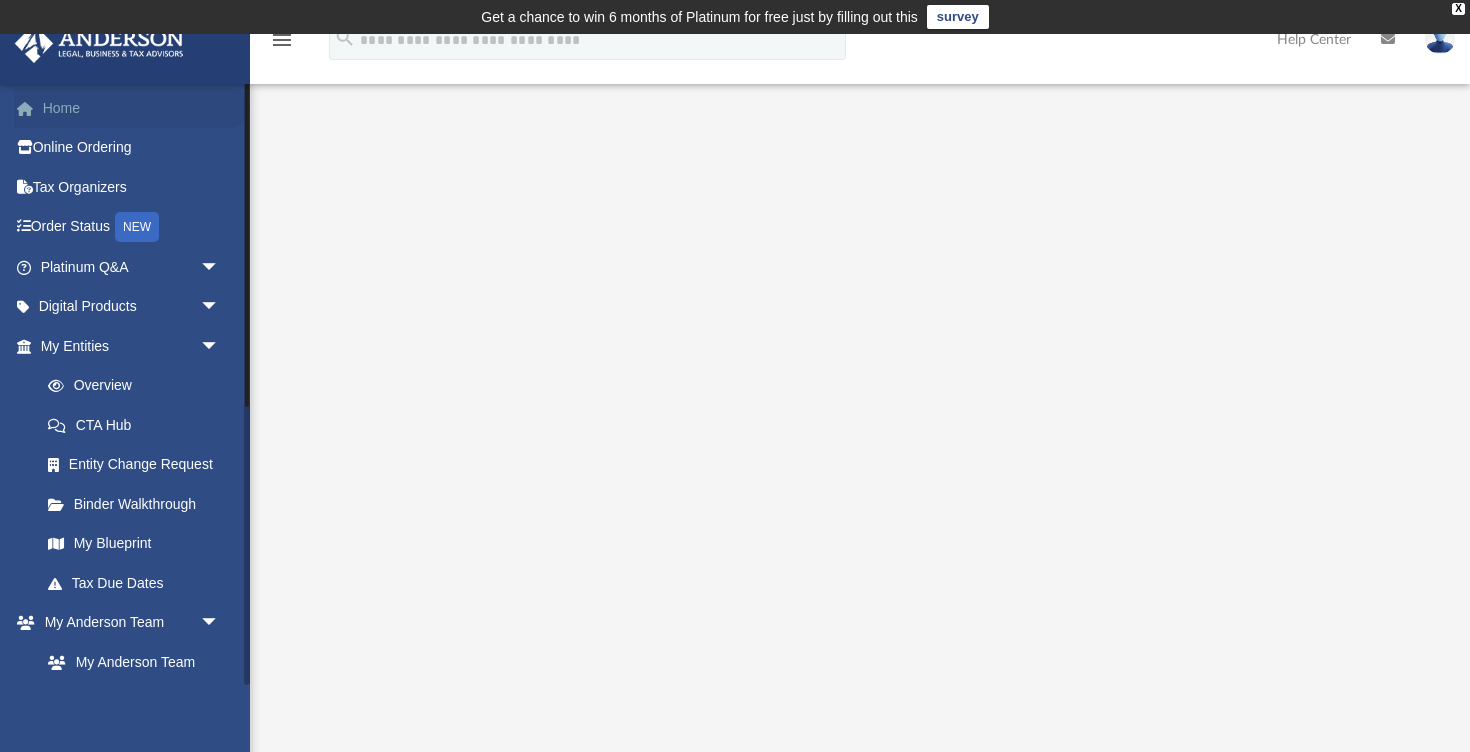 click on "Home" at bounding box center (132, 108) 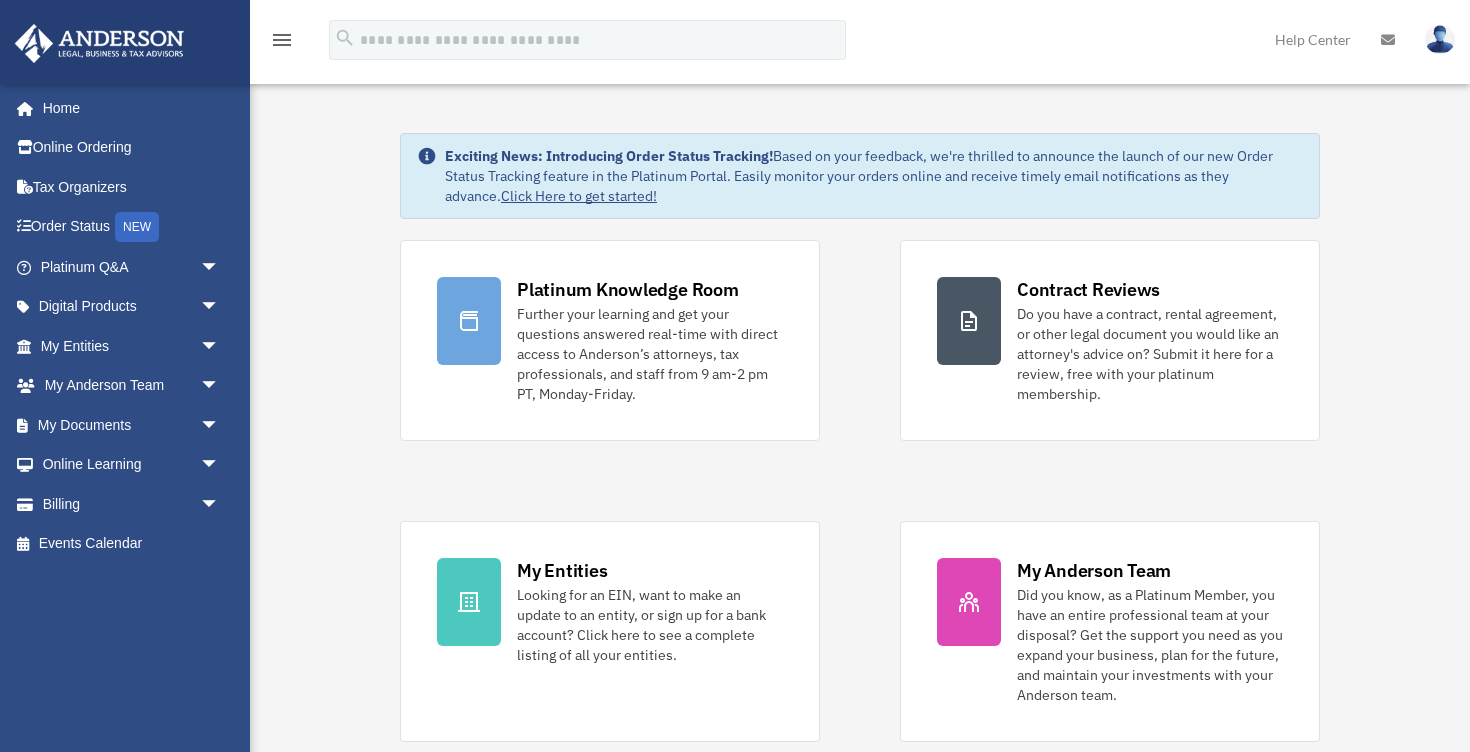 scroll, scrollTop: 0, scrollLeft: 0, axis: both 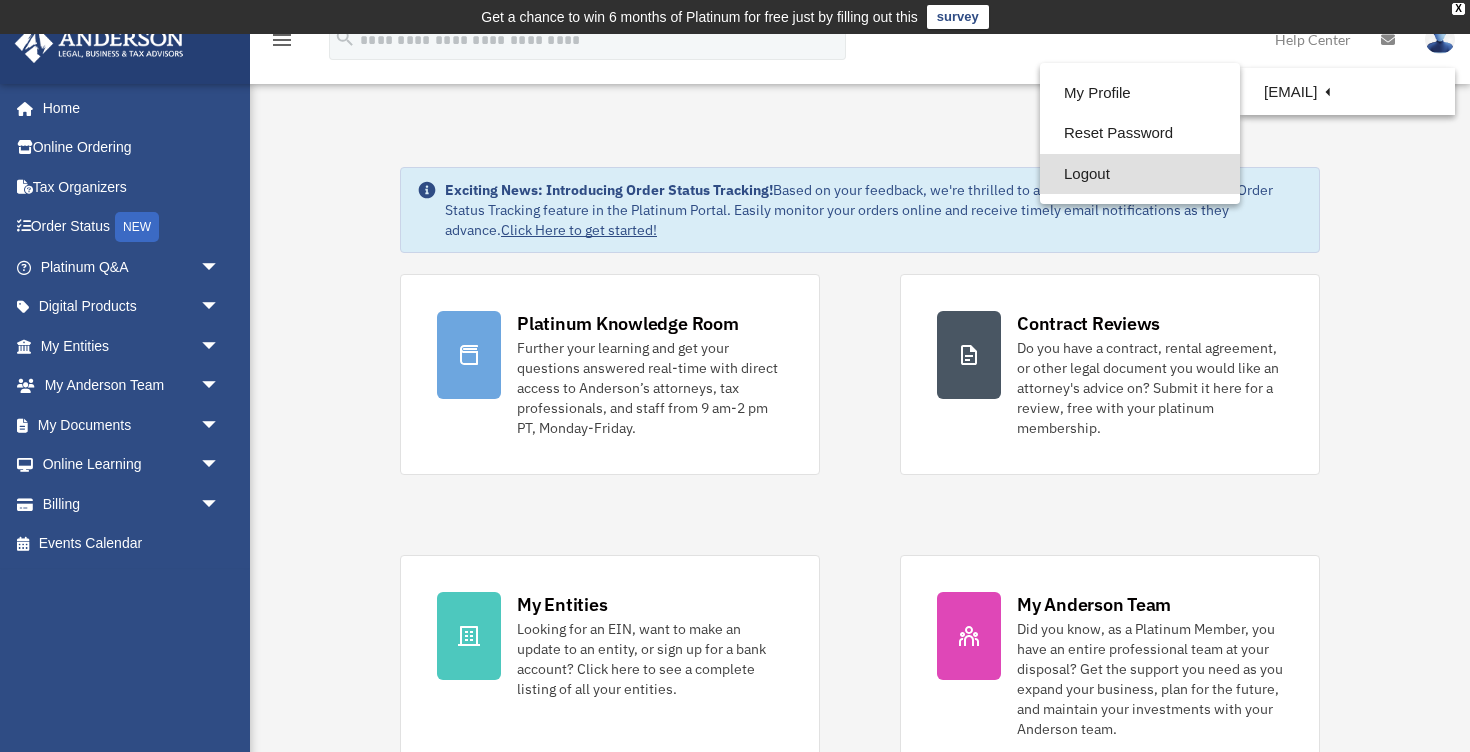 click on "Logout" at bounding box center (1140, 174) 